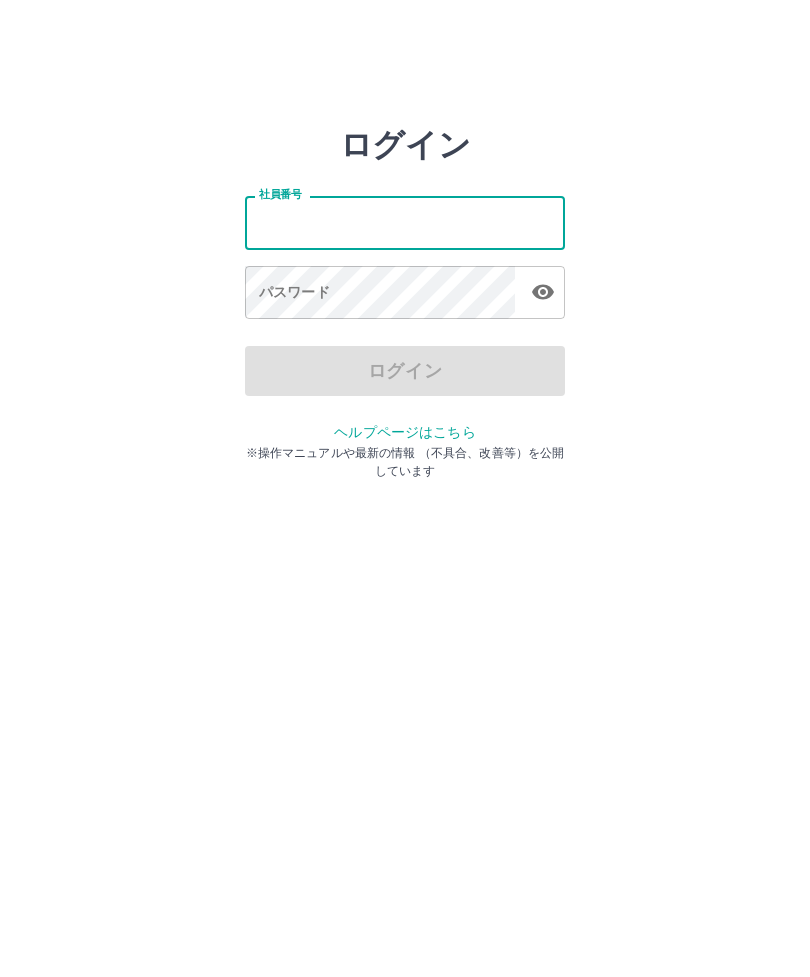 scroll, scrollTop: 0, scrollLeft: 0, axis: both 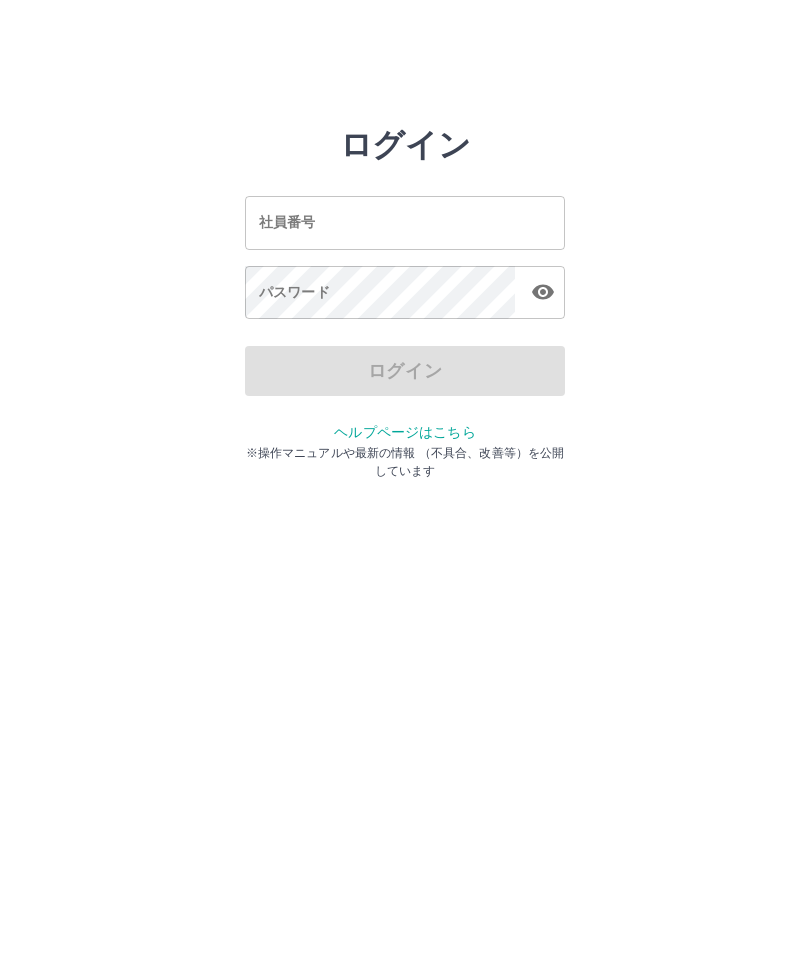 click on "社員番号" at bounding box center [405, 222] 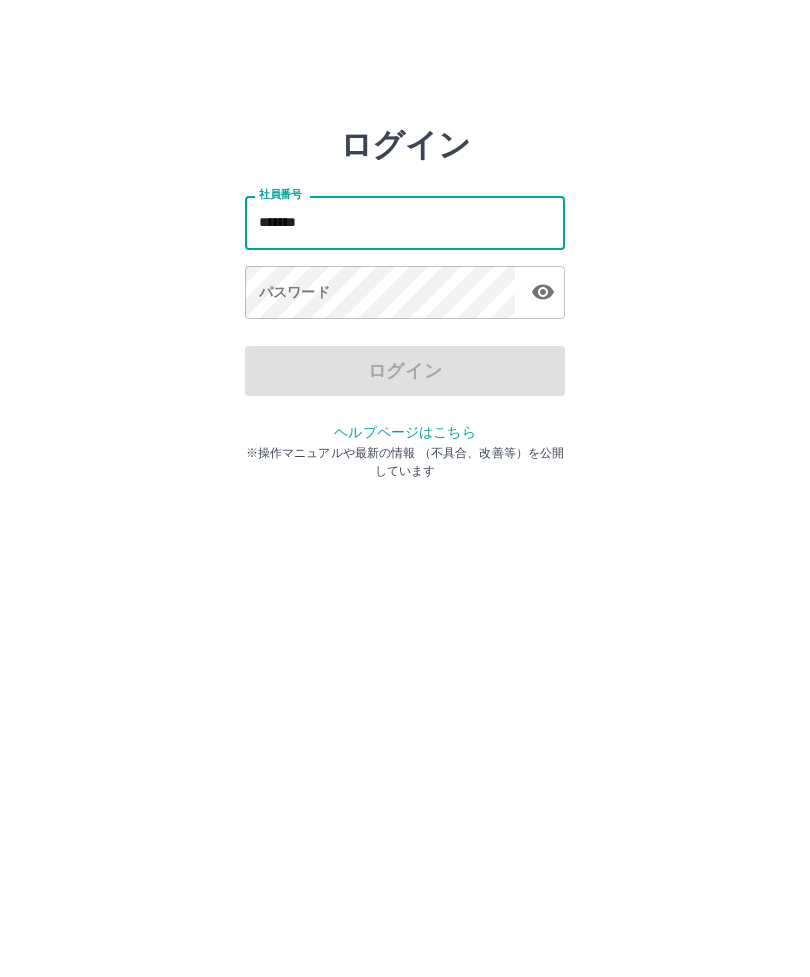 click on "*******" at bounding box center (405, 222) 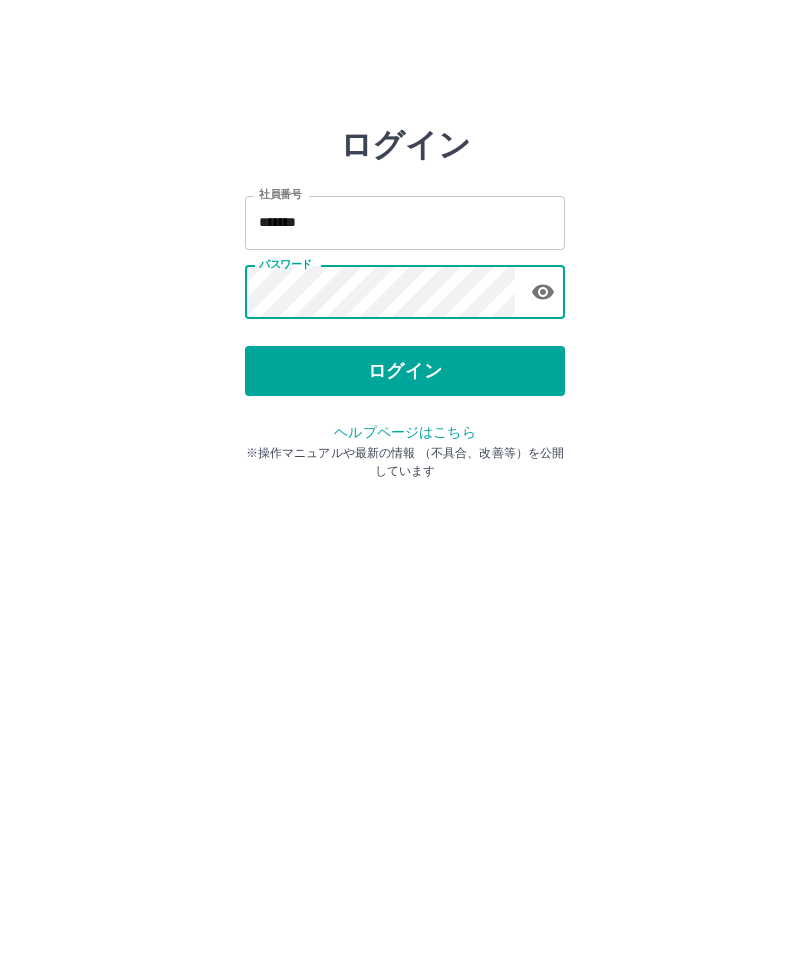 click on "ログイン" at bounding box center (405, 371) 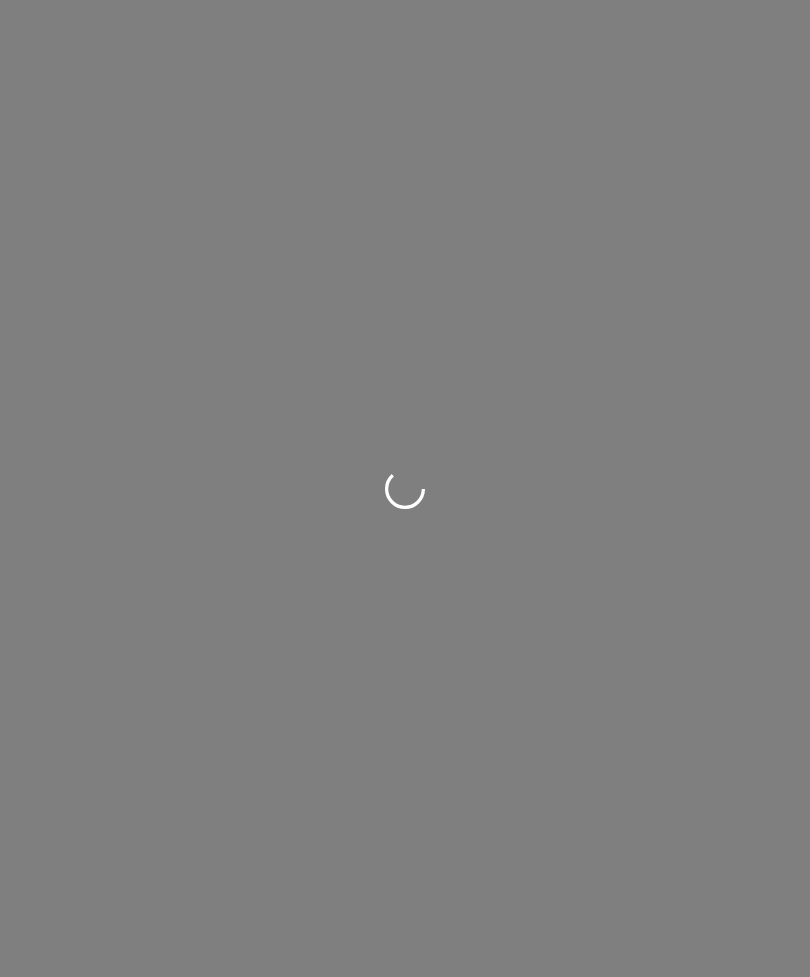 scroll, scrollTop: 0, scrollLeft: 0, axis: both 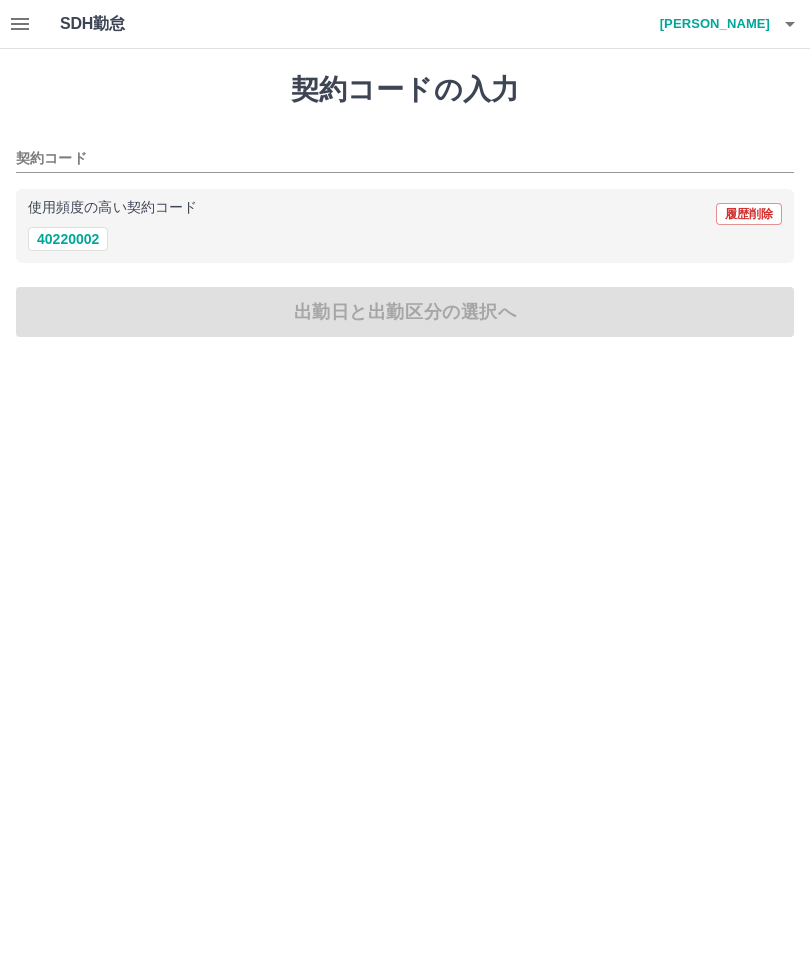 click on "40220002" at bounding box center [68, 239] 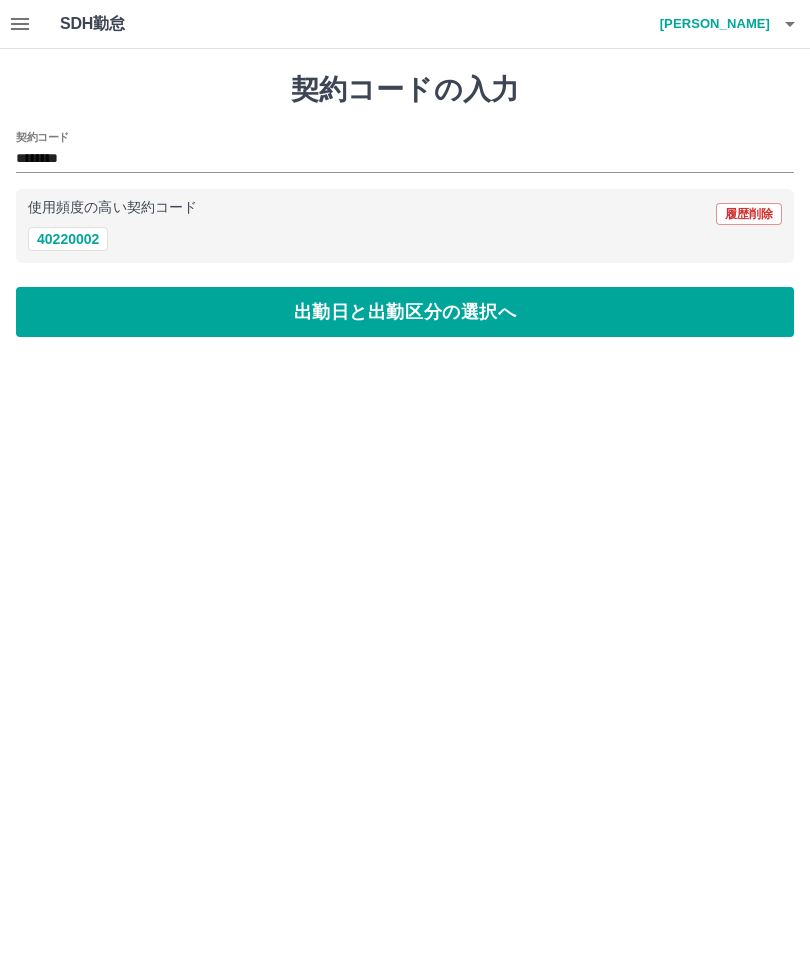 click on "出勤日と出勤区分の選択へ" at bounding box center [405, 312] 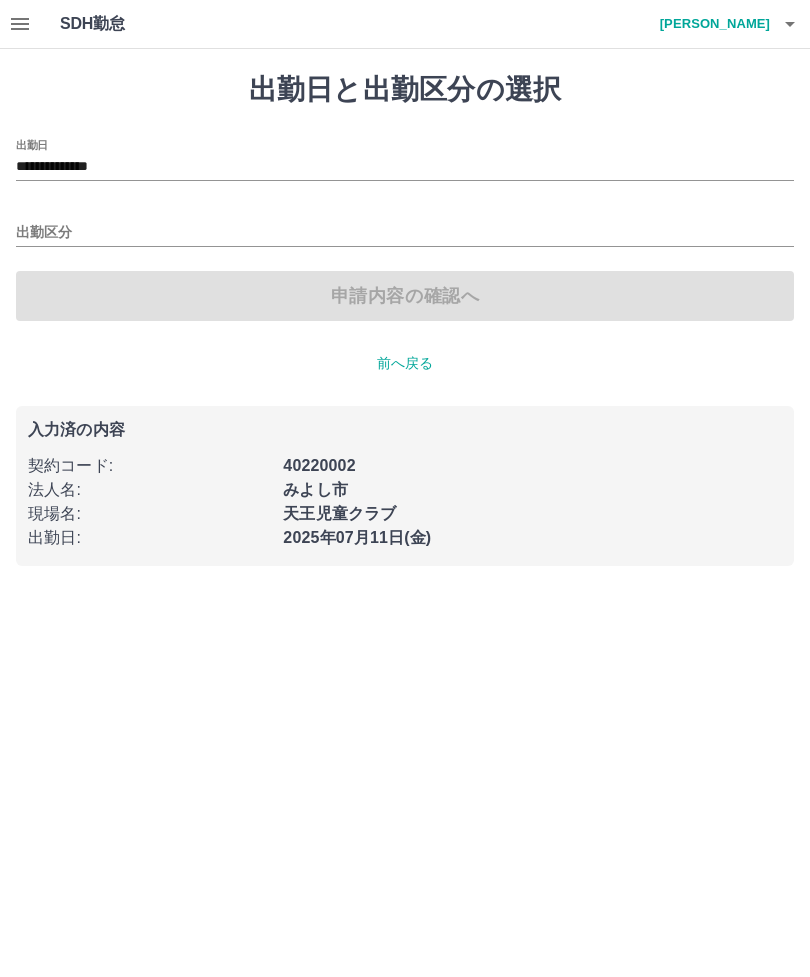 click on "出勤区分" at bounding box center [405, 233] 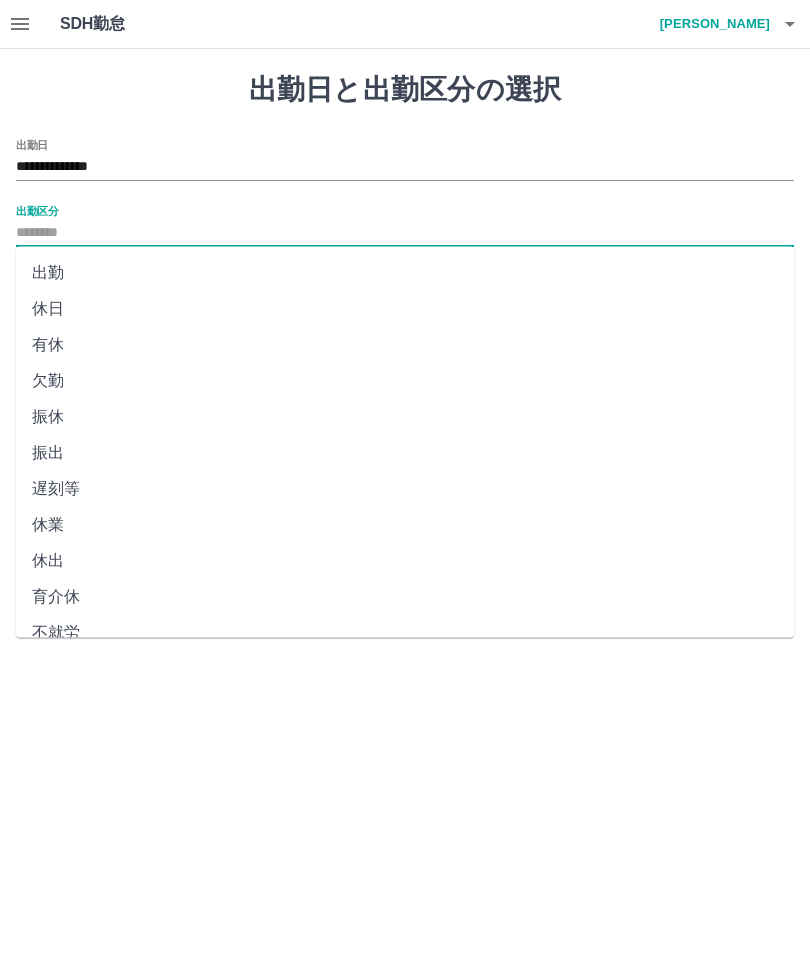 click on "出勤" at bounding box center [405, 273] 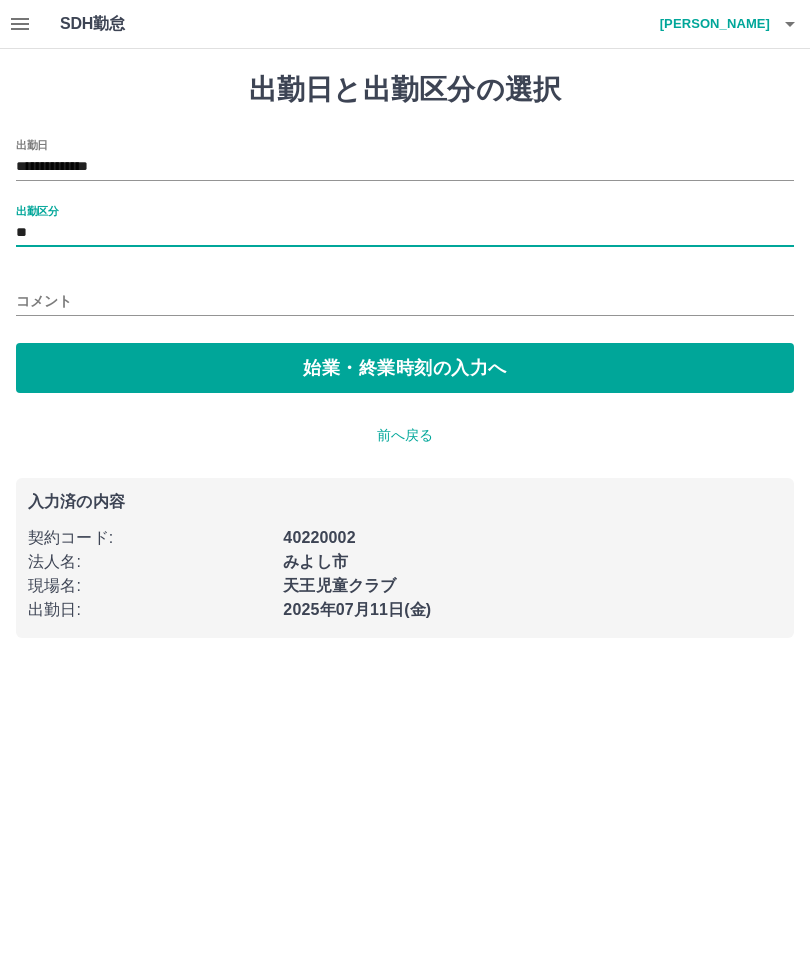 click on "始業・終業時刻の入力へ" at bounding box center [405, 368] 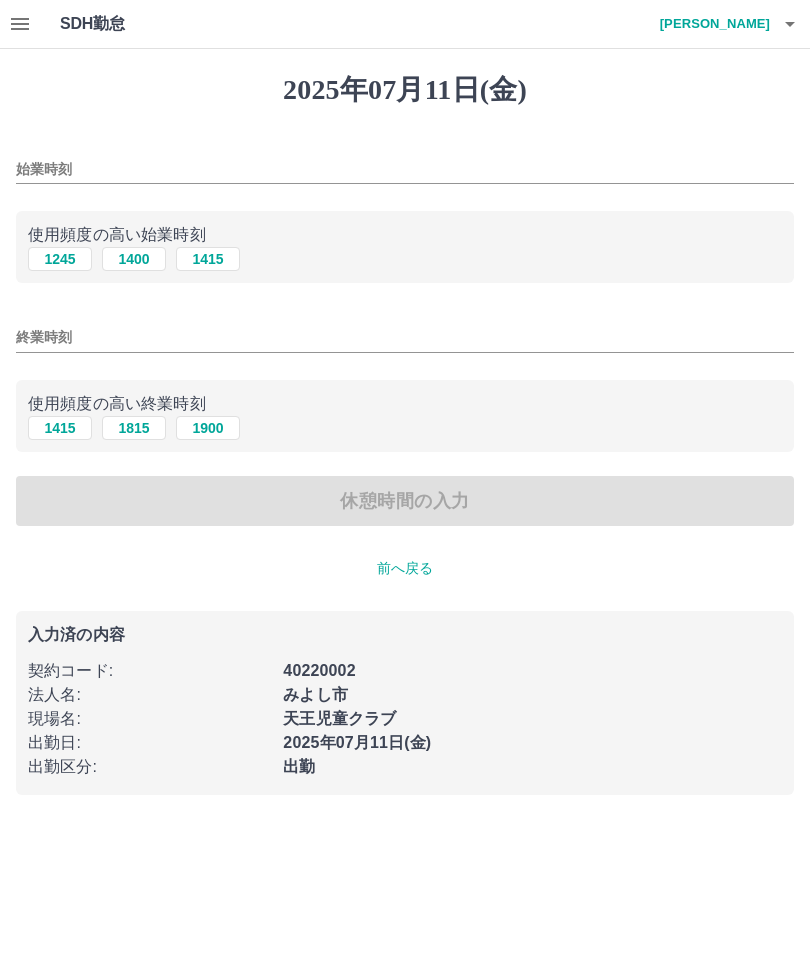 click on "1245" at bounding box center (60, 259) 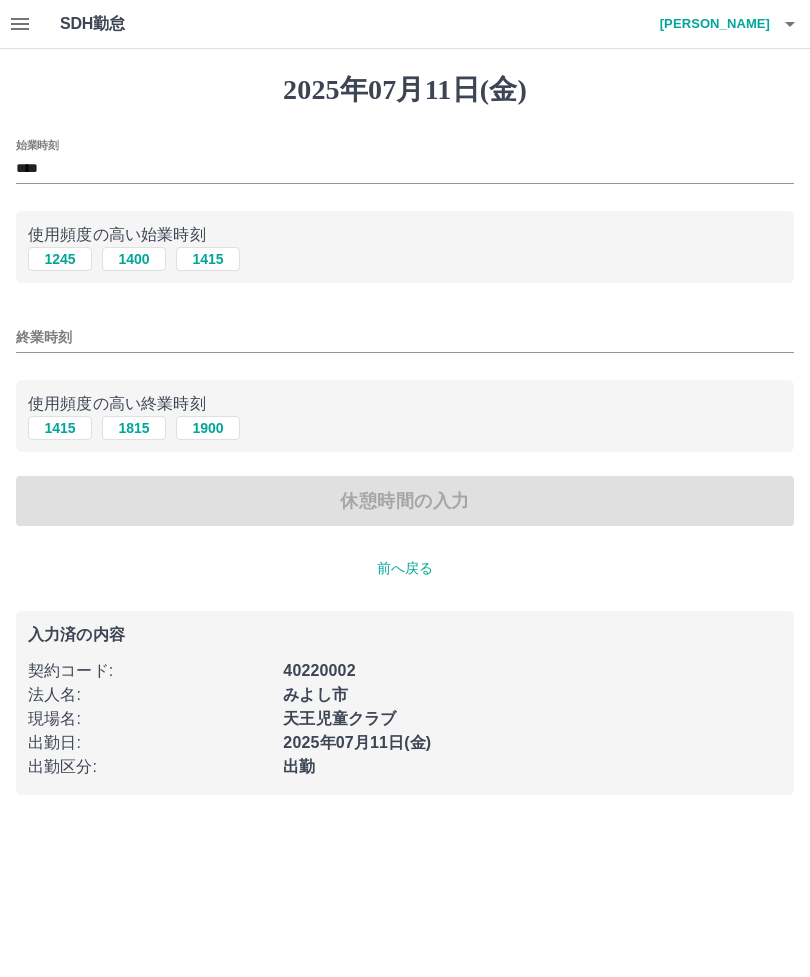 click on "1415" at bounding box center (60, 428) 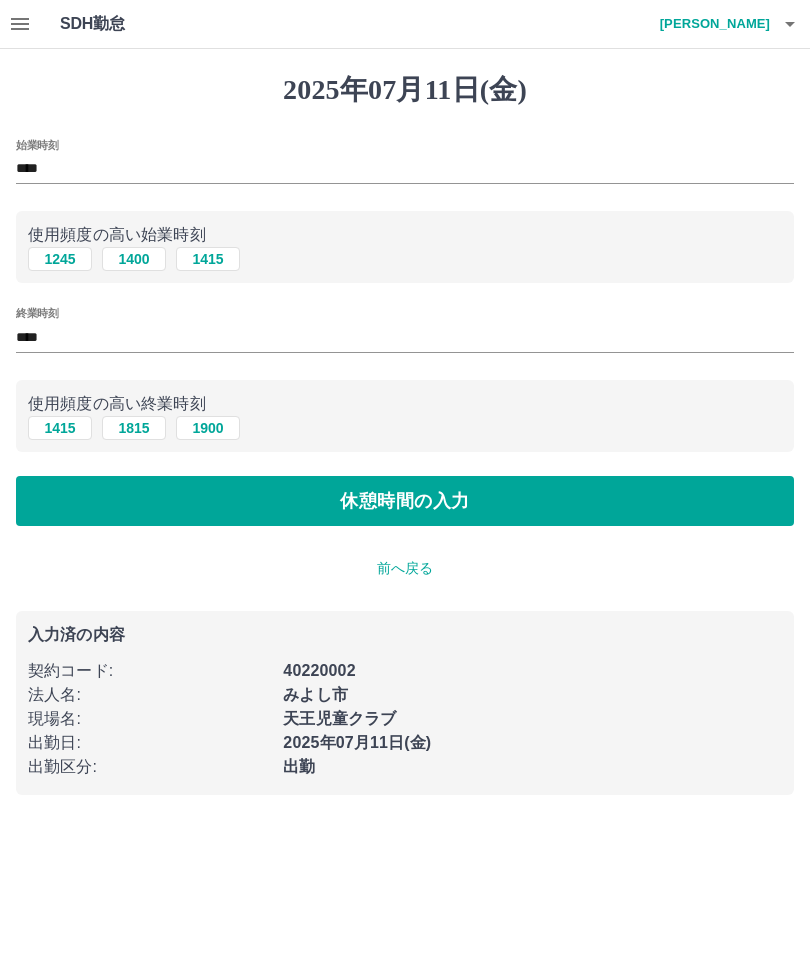 click on "休憩時間の入力" at bounding box center (405, 501) 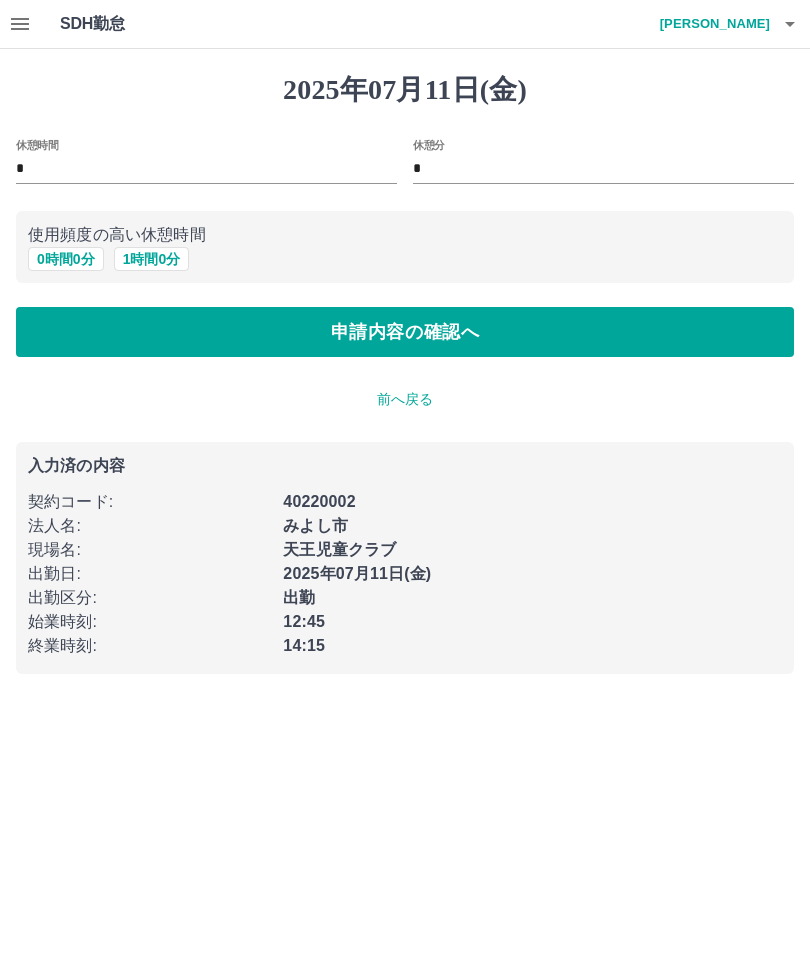 click on "申請内容の確認へ" at bounding box center (405, 332) 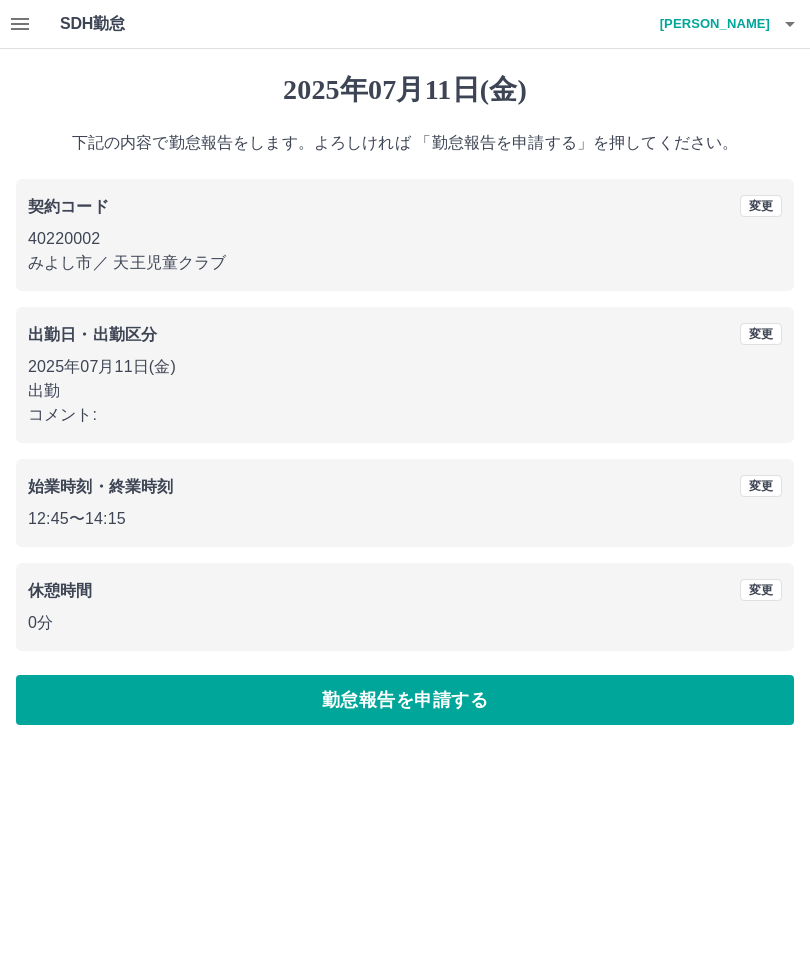 click on "勤怠報告を申請する" at bounding box center (405, 700) 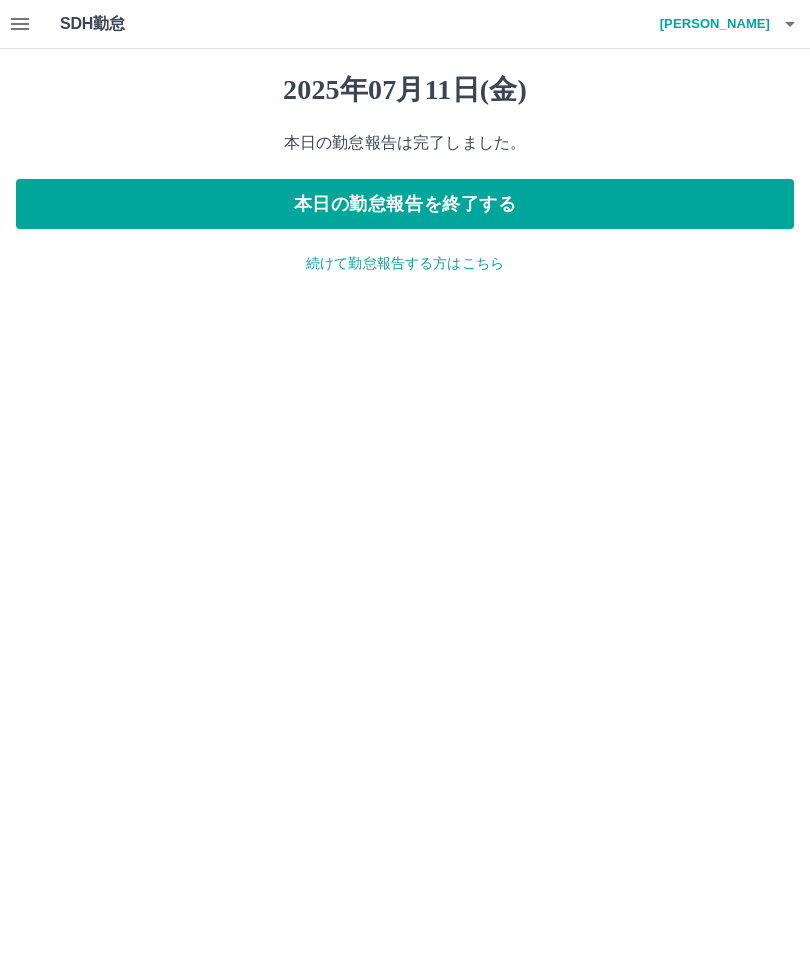 click on "本日の勤怠報告を終了する" at bounding box center (405, 204) 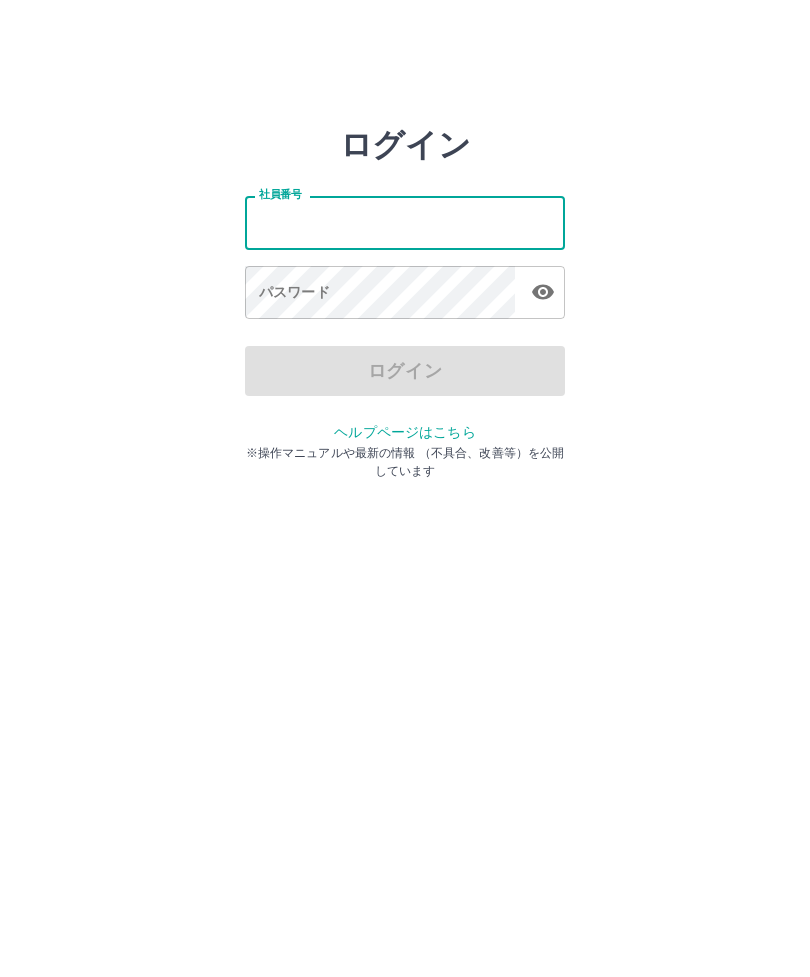 scroll, scrollTop: 0, scrollLeft: 0, axis: both 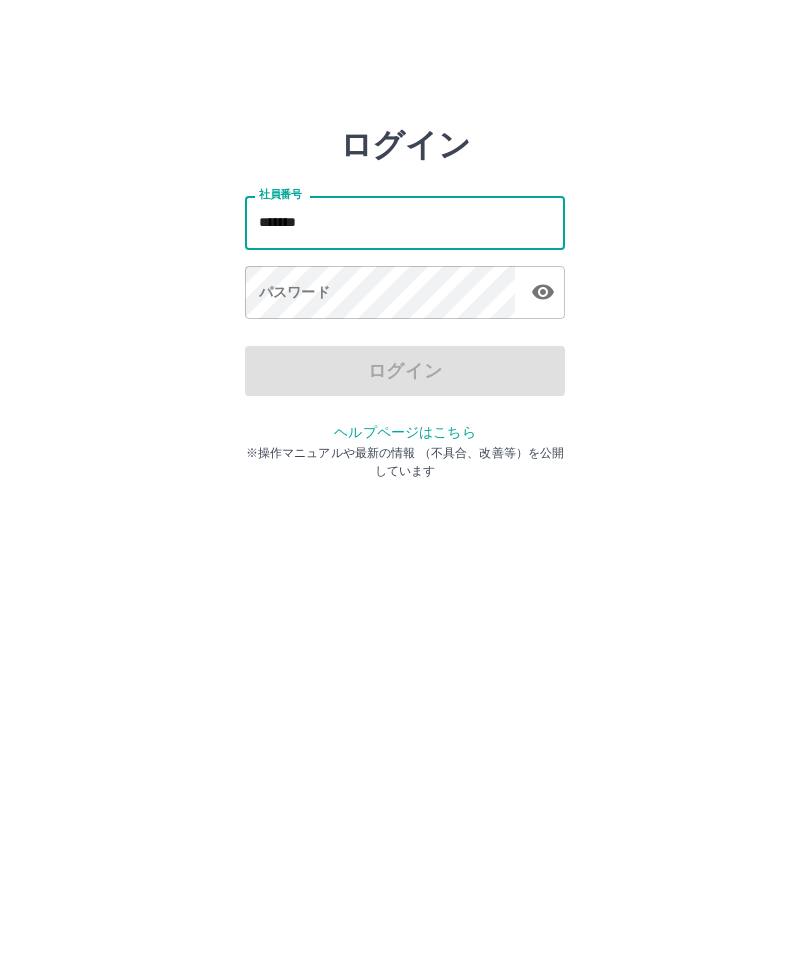 type on "*******" 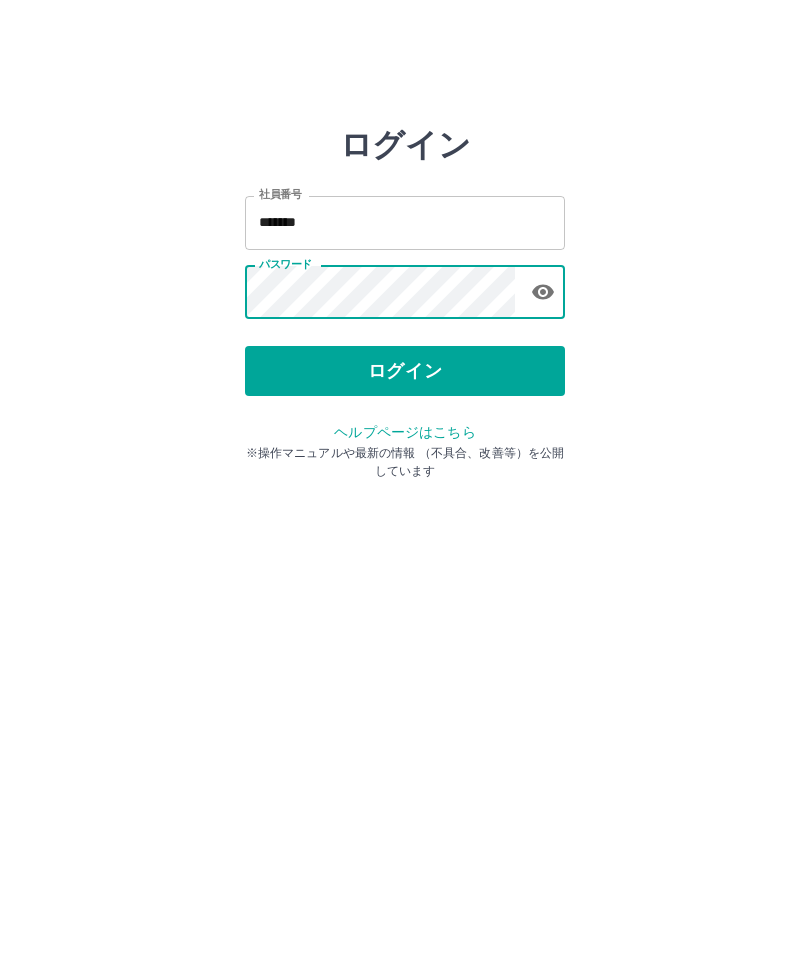 click on "ログイン" at bounding box center [405, 371] 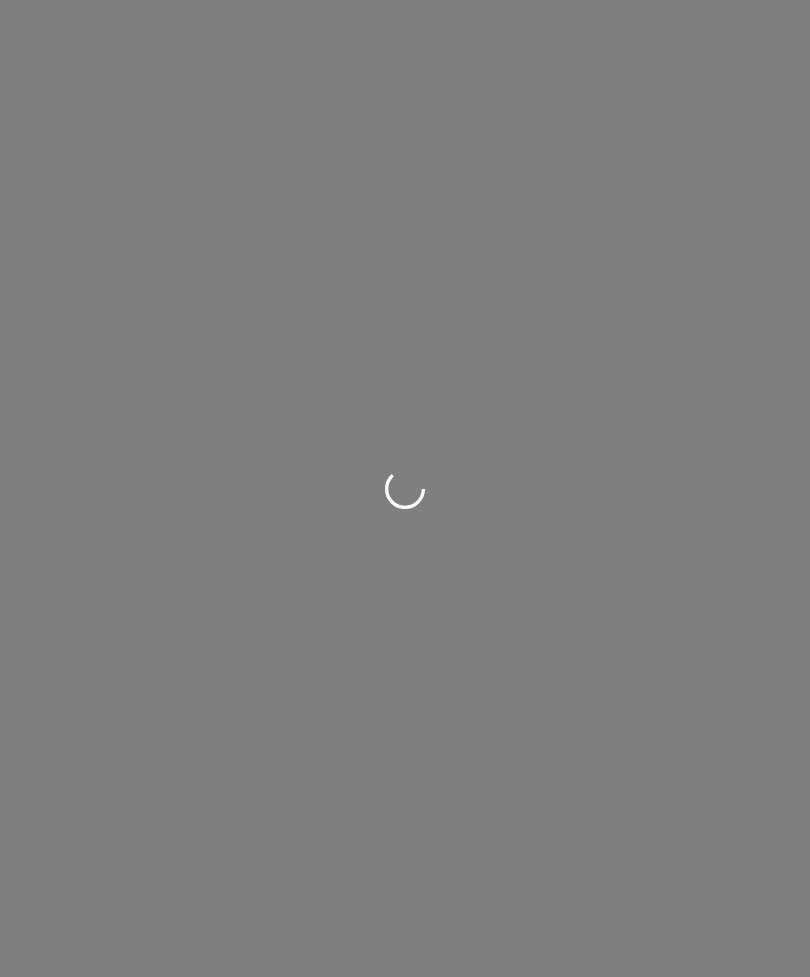 scroll, scrollTop: 0, scrollLeft: 0, axis: both 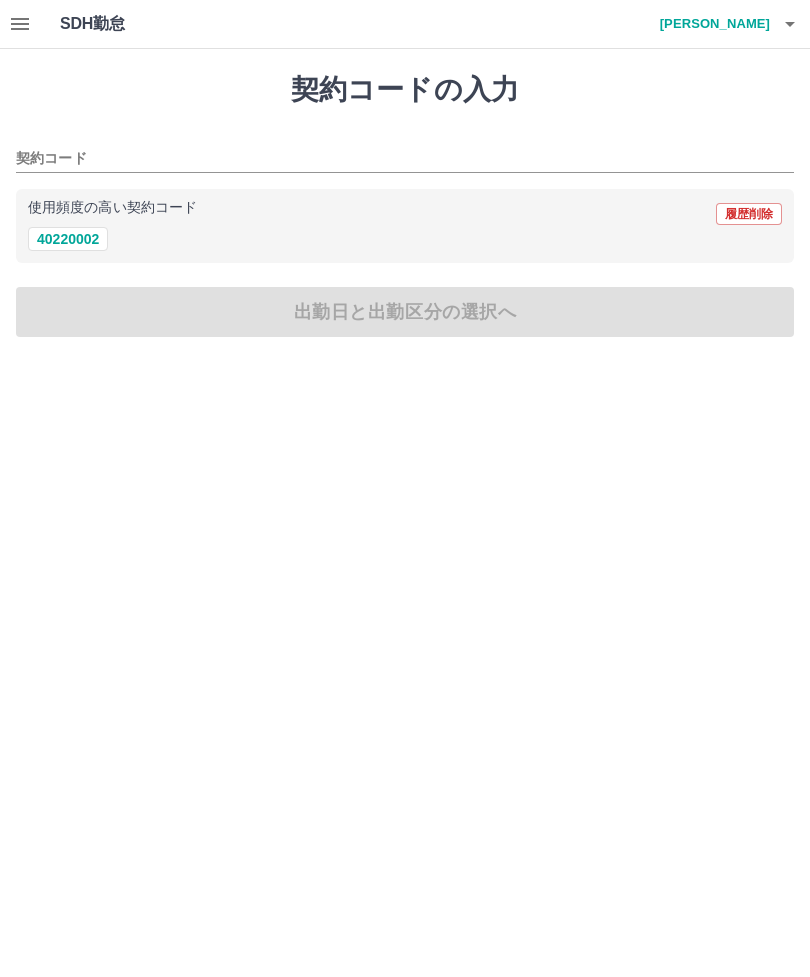 click on "40220002" at bounding box center [68, 239] 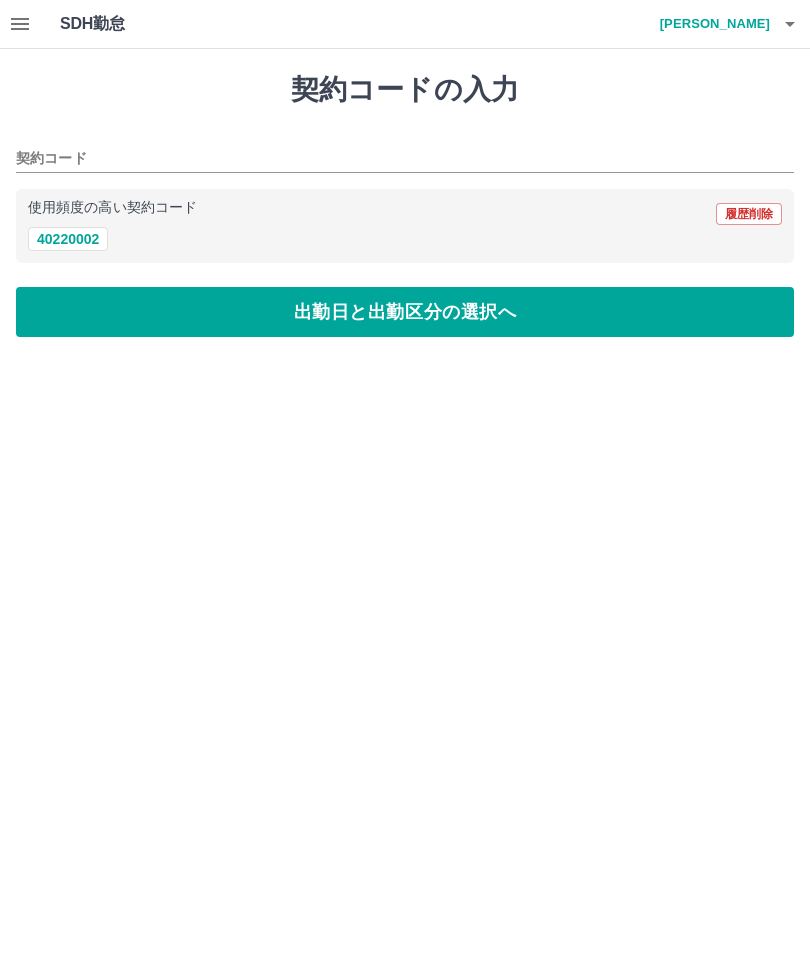 type on "********" 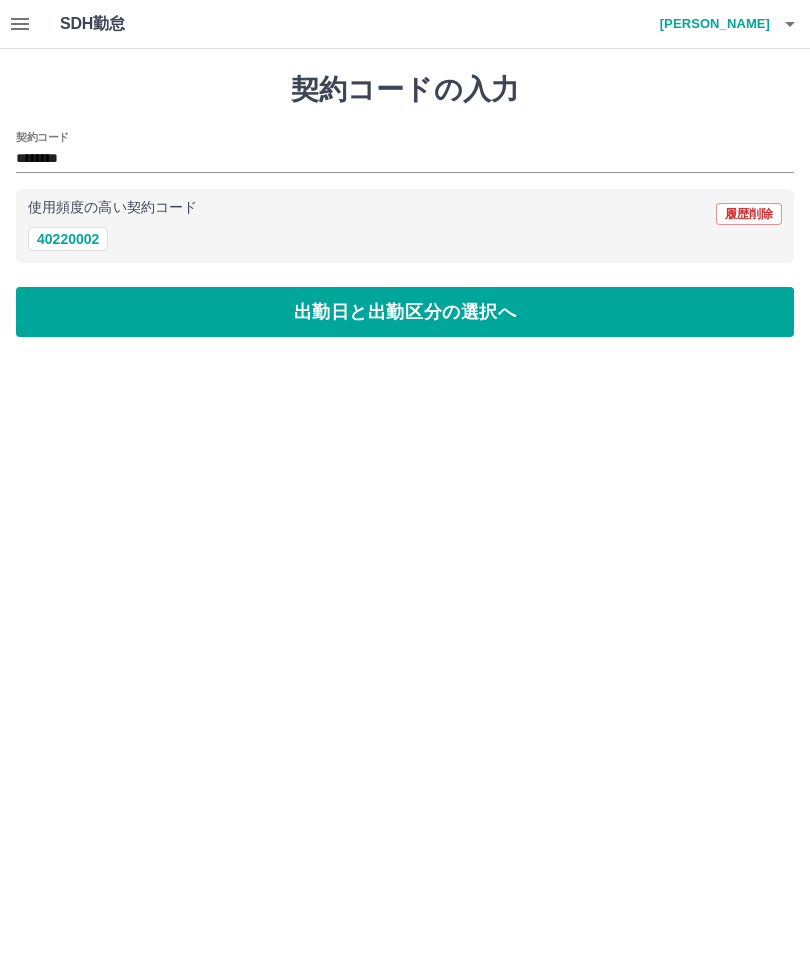 click on "出勤日と出勤区分の選択へ" at bounding box center (405, 312) 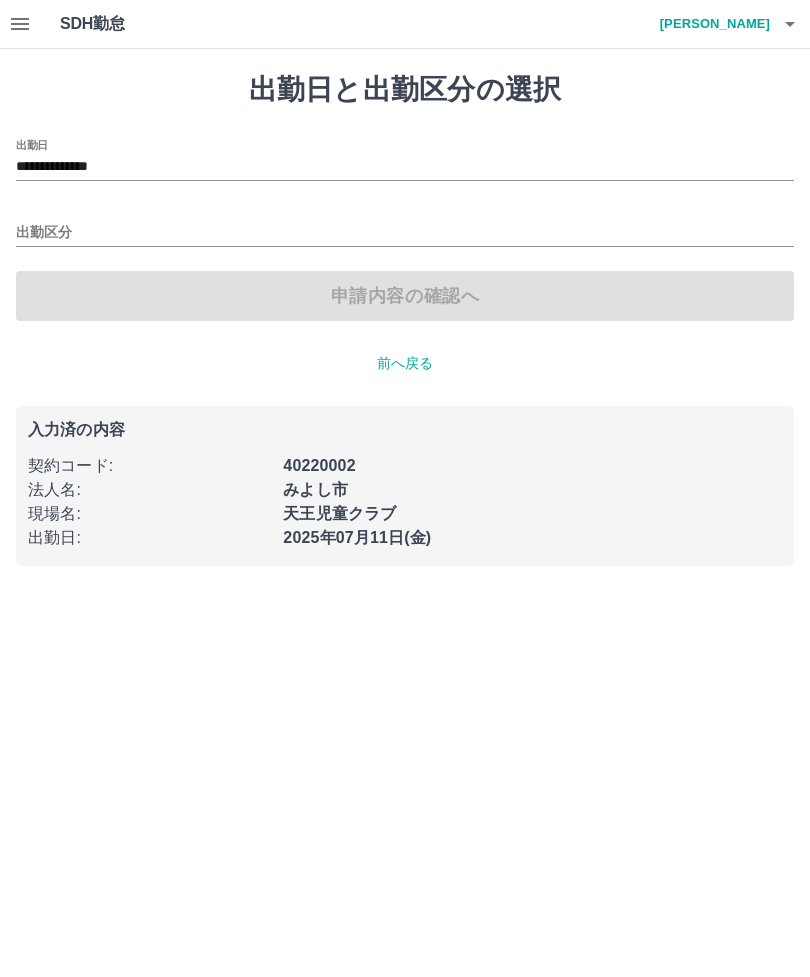 click on "出勤区分" at bounding box center (405, 233) 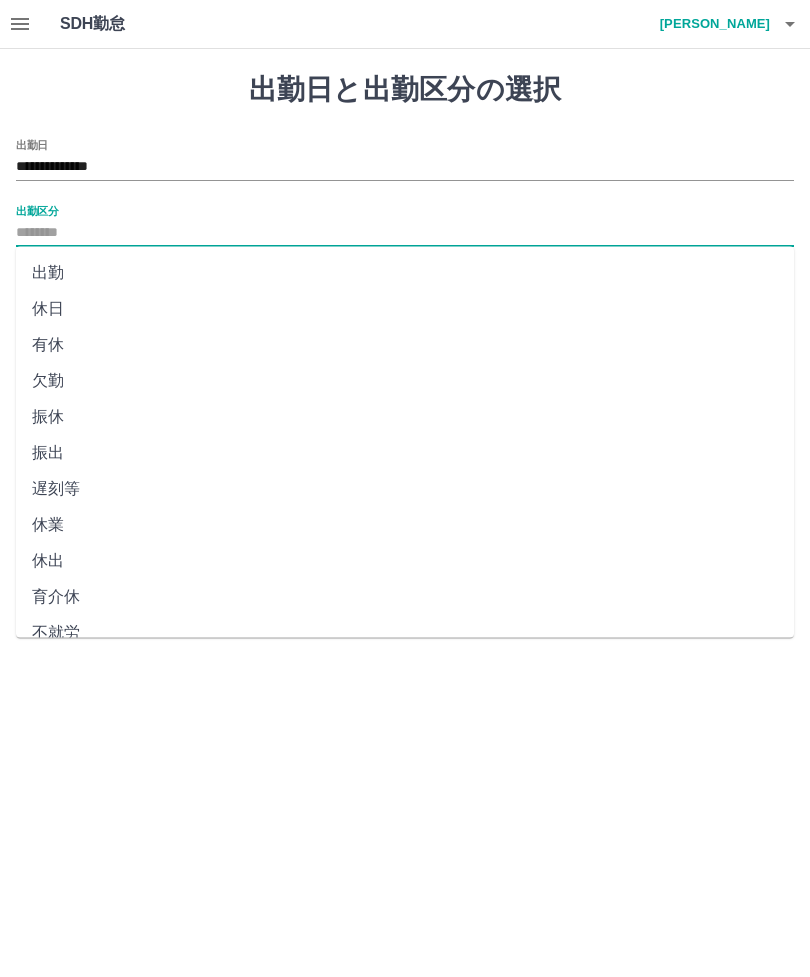 click on "出勤" at bounding box center (405, 273) 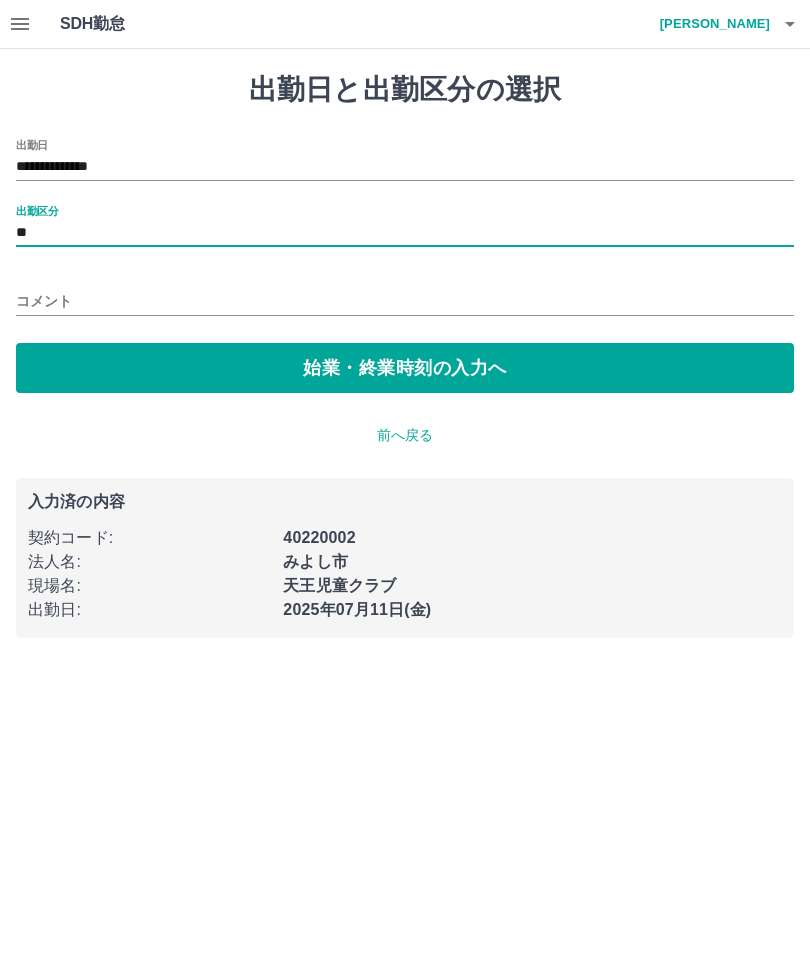 click on "始業・終業時刻の入力へ" at bounding box center (405, 368) 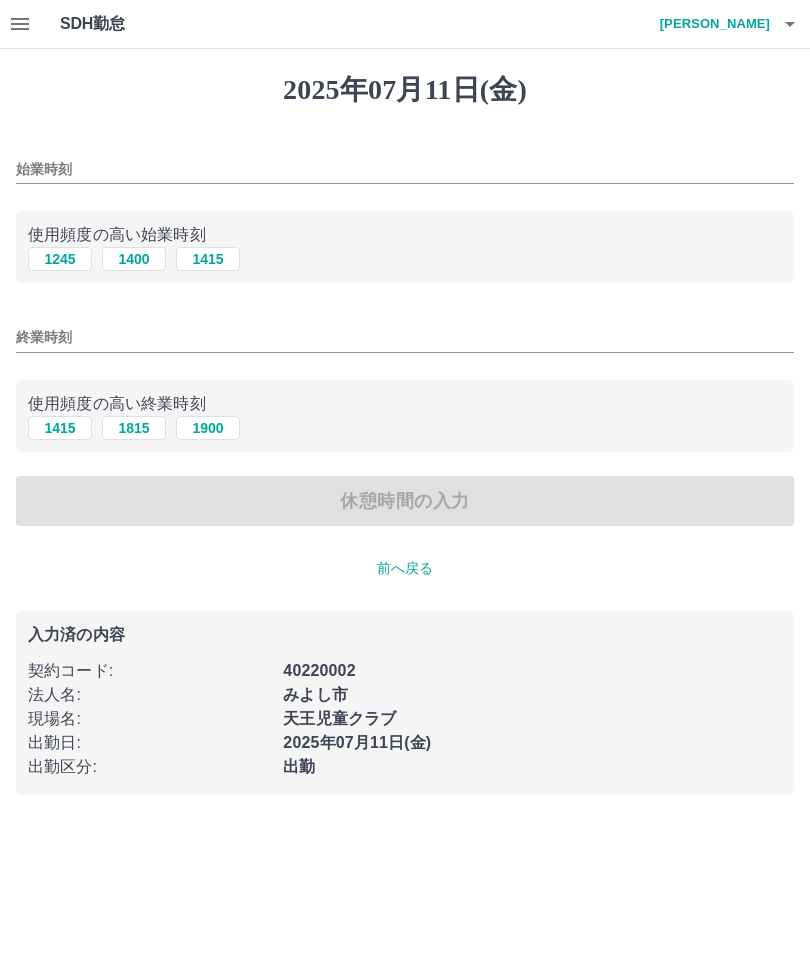 click on "1245" at bounding box center [60, 259] 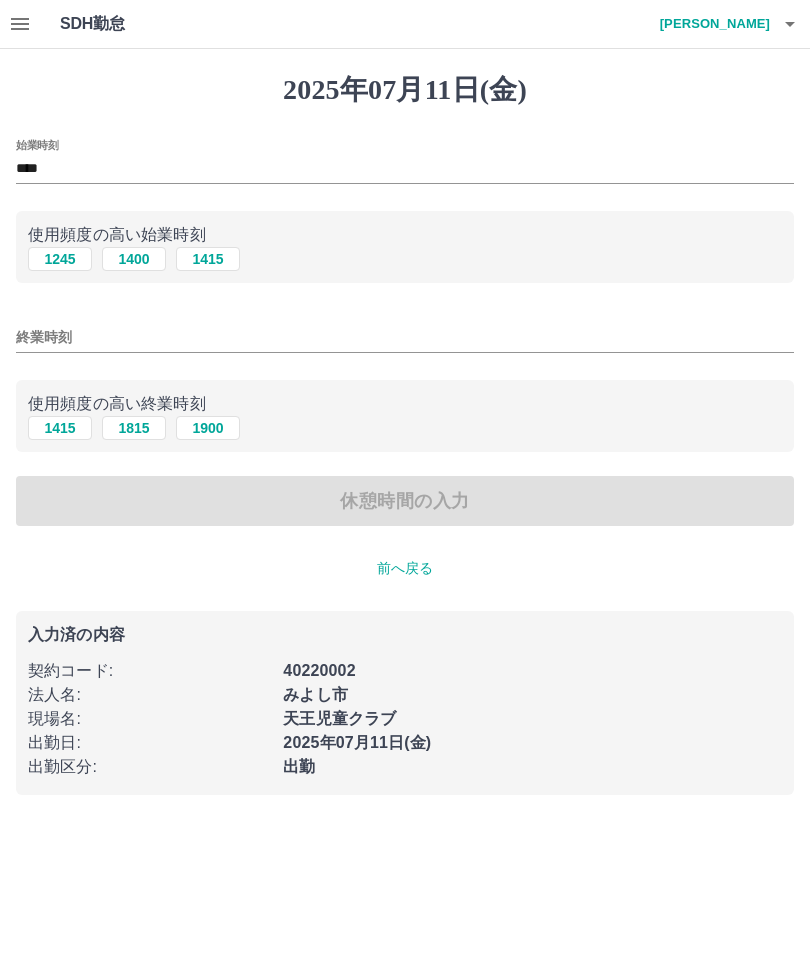 click on "1415" at bounding box center [60, 428] 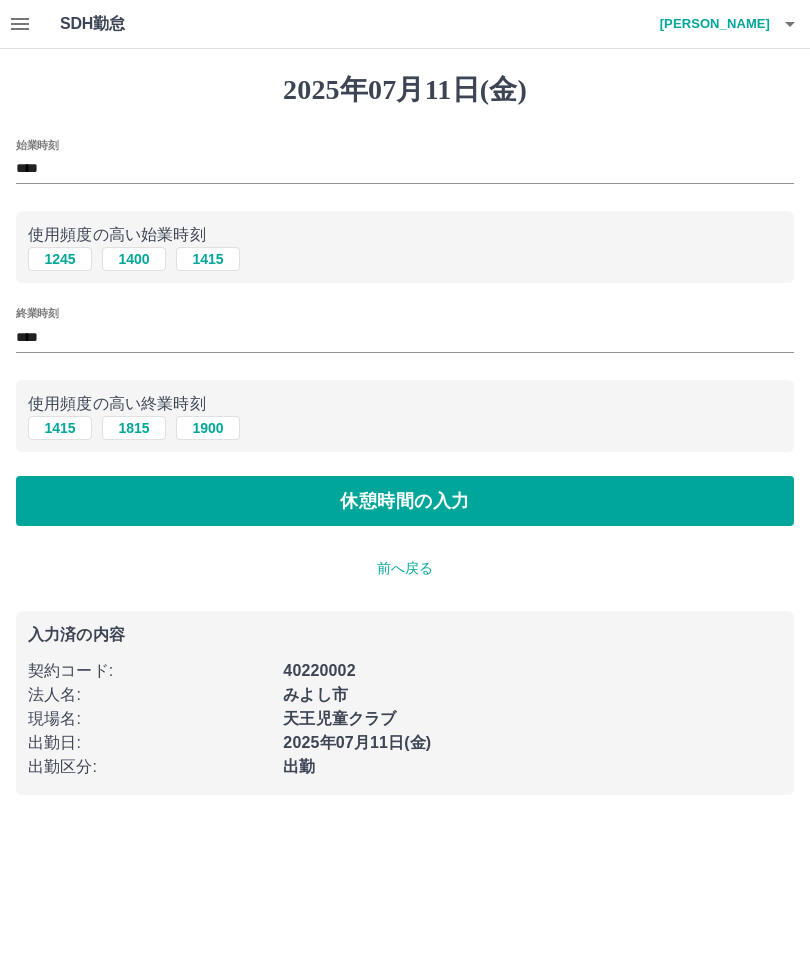 click on "休憩時間の入力" at bounding box center [405, 501] 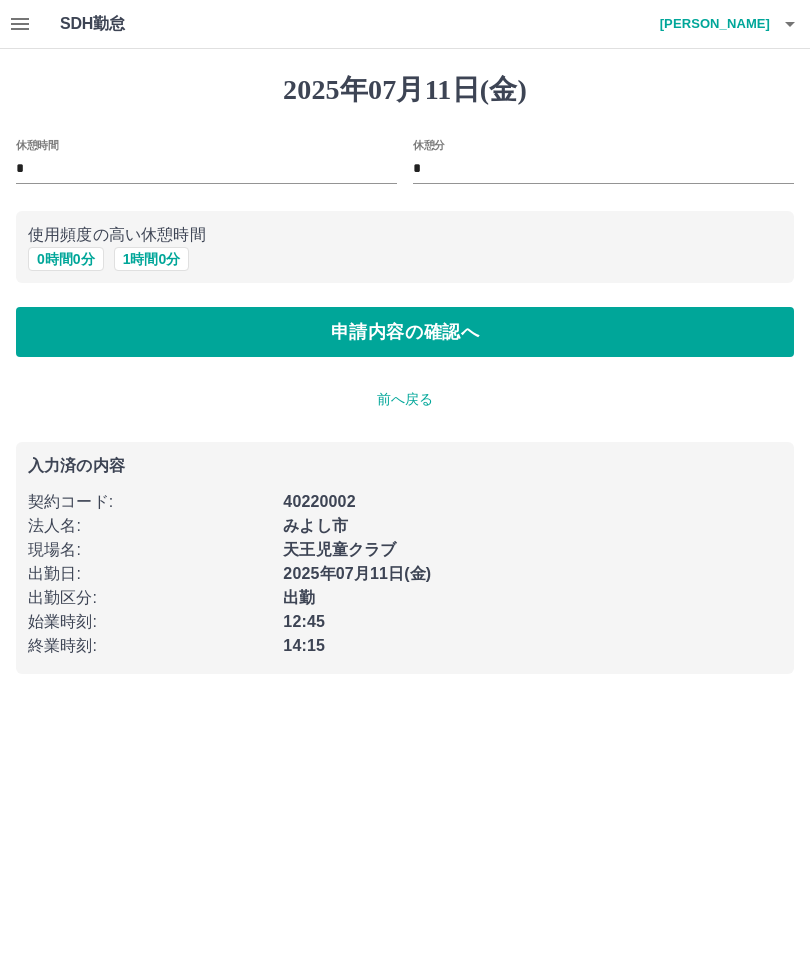 click on "申請内容の確認へ" at bounding box center [405, 332] 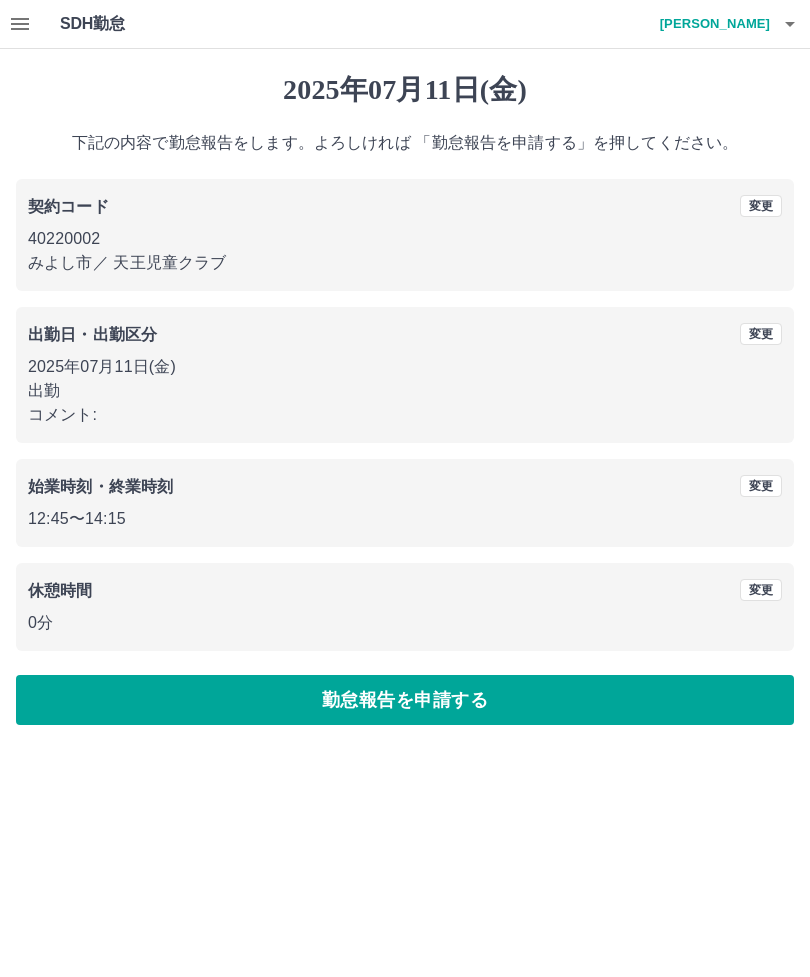click on "勤怠報告を申請する" at bounding box center (405, 700) 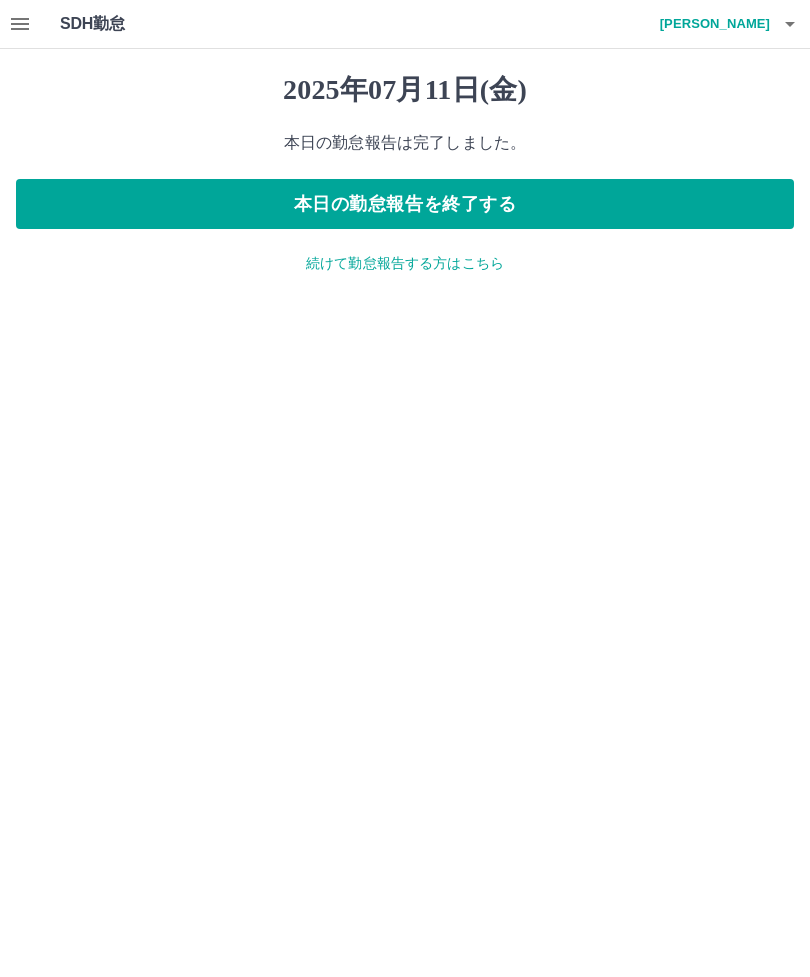 click on "本日の勤怠報告を終了する" at bounding box center [405, 204] 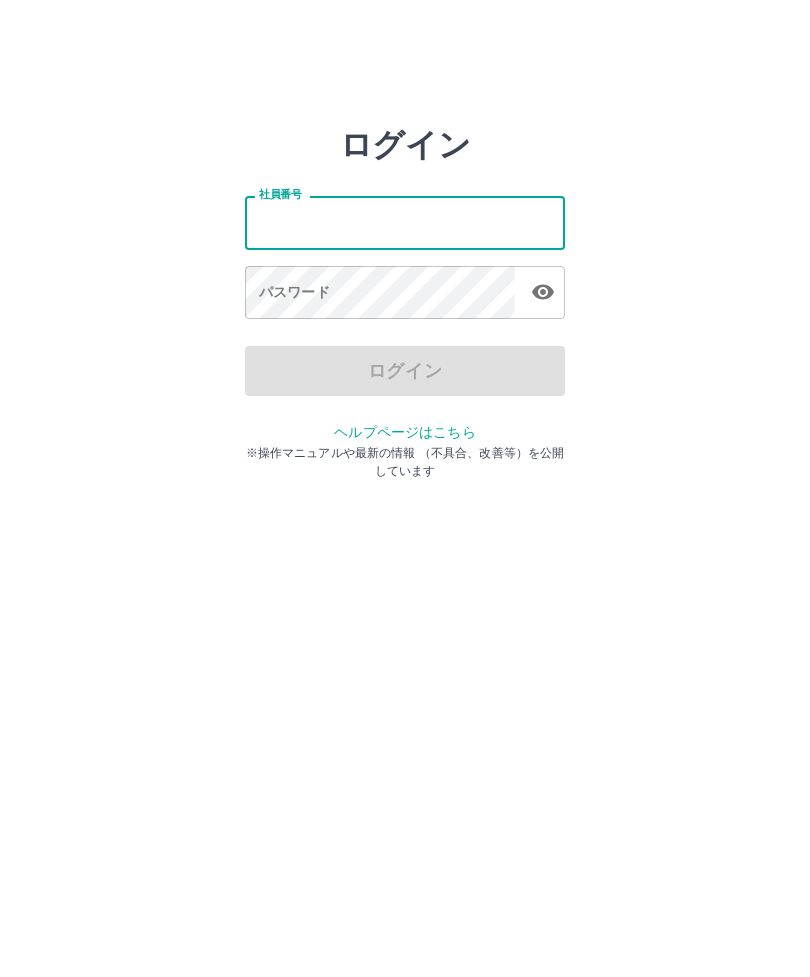 scroll, scrollTop: 0, scrollLeft: 0, axis: both 